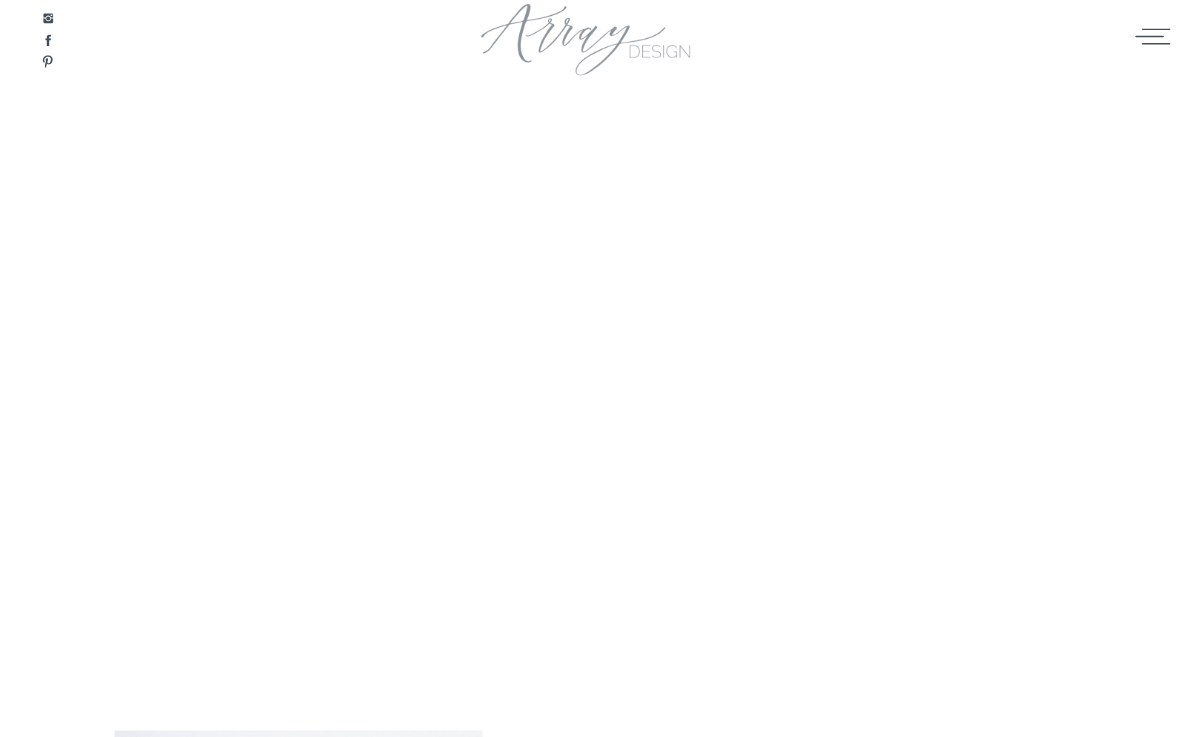 scroll, scrollTop: 0, scrollLeft: 0, axis: both 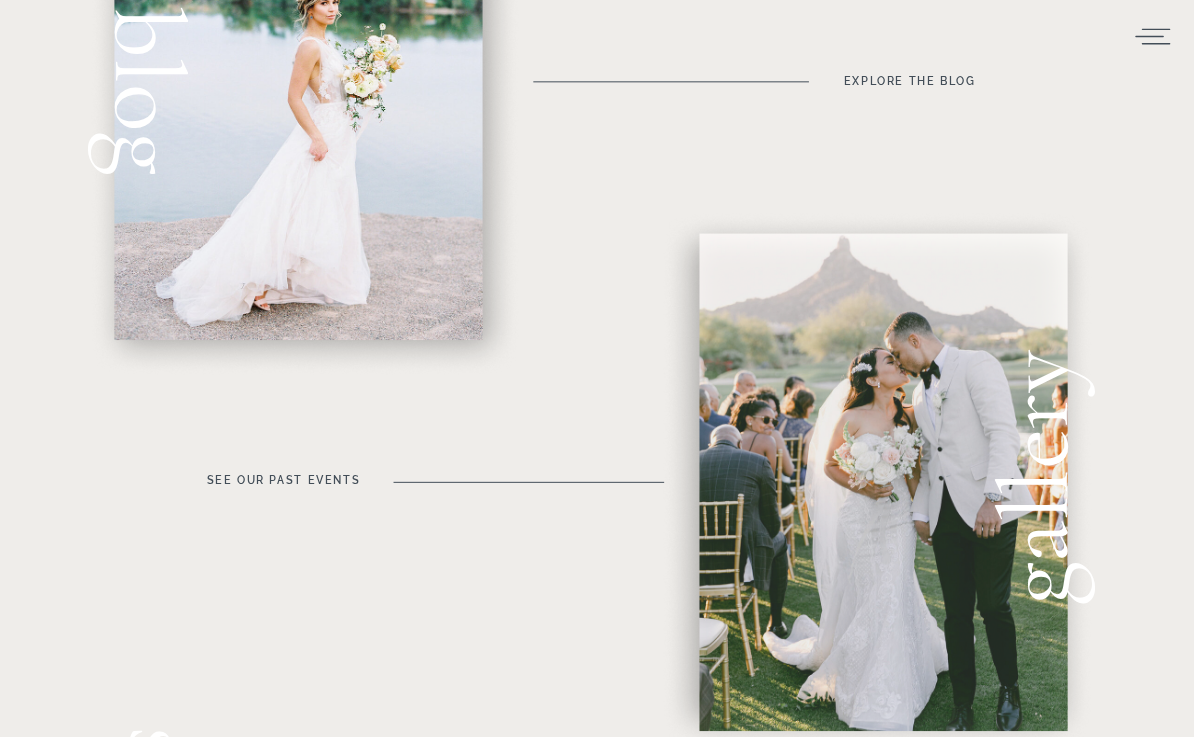 click at bounding box center (883, 482) 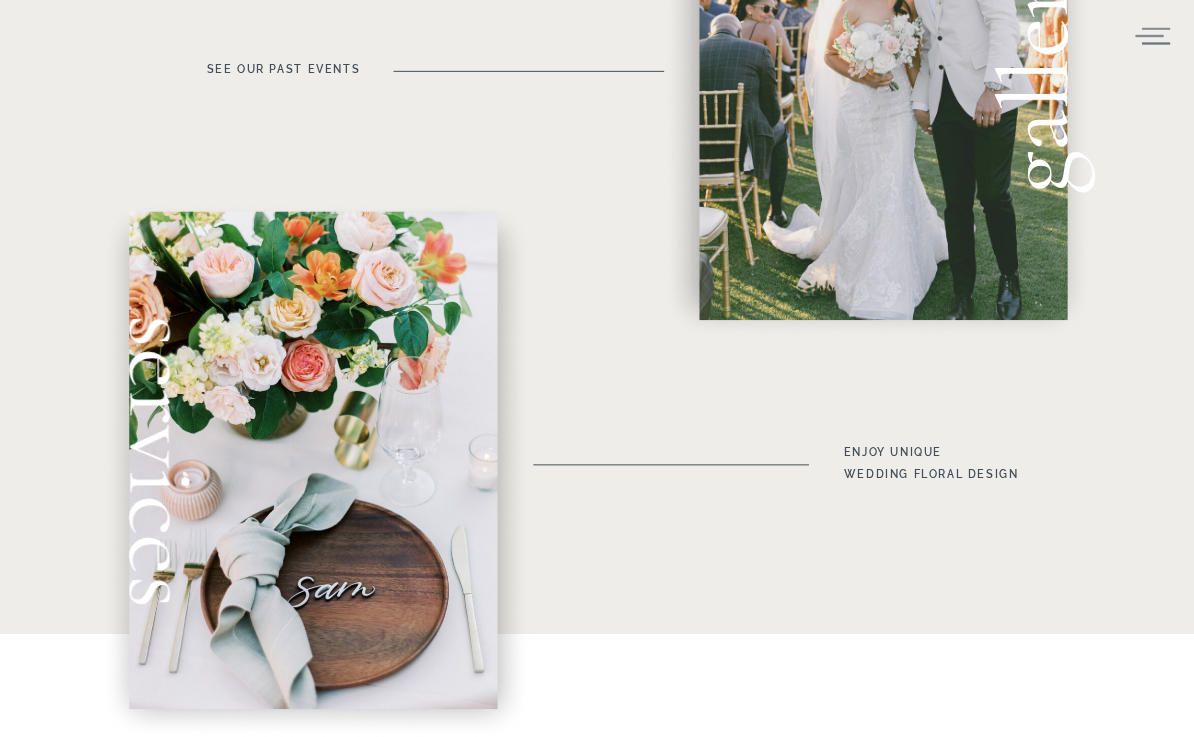 scroll, scrollTop: 1299, scrollLeft: 0, axis: vertical 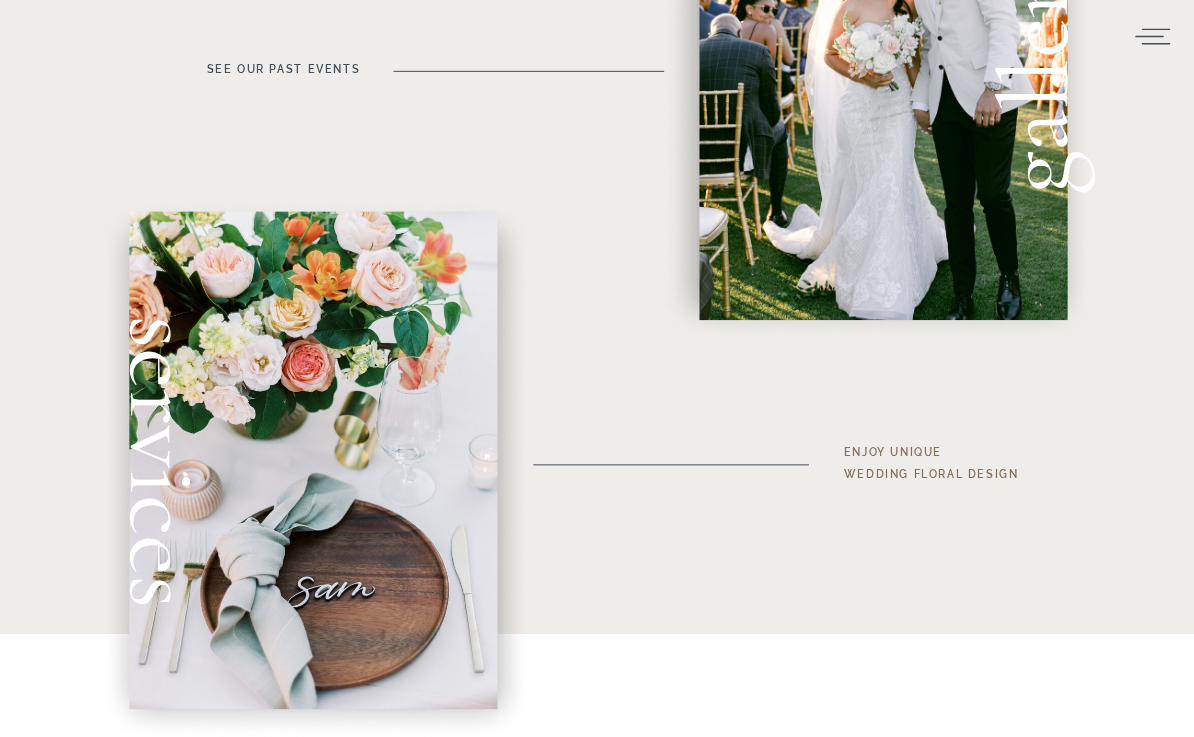 click on "enjoy unique  wedding floral Design" at bounding box center (953, 464) 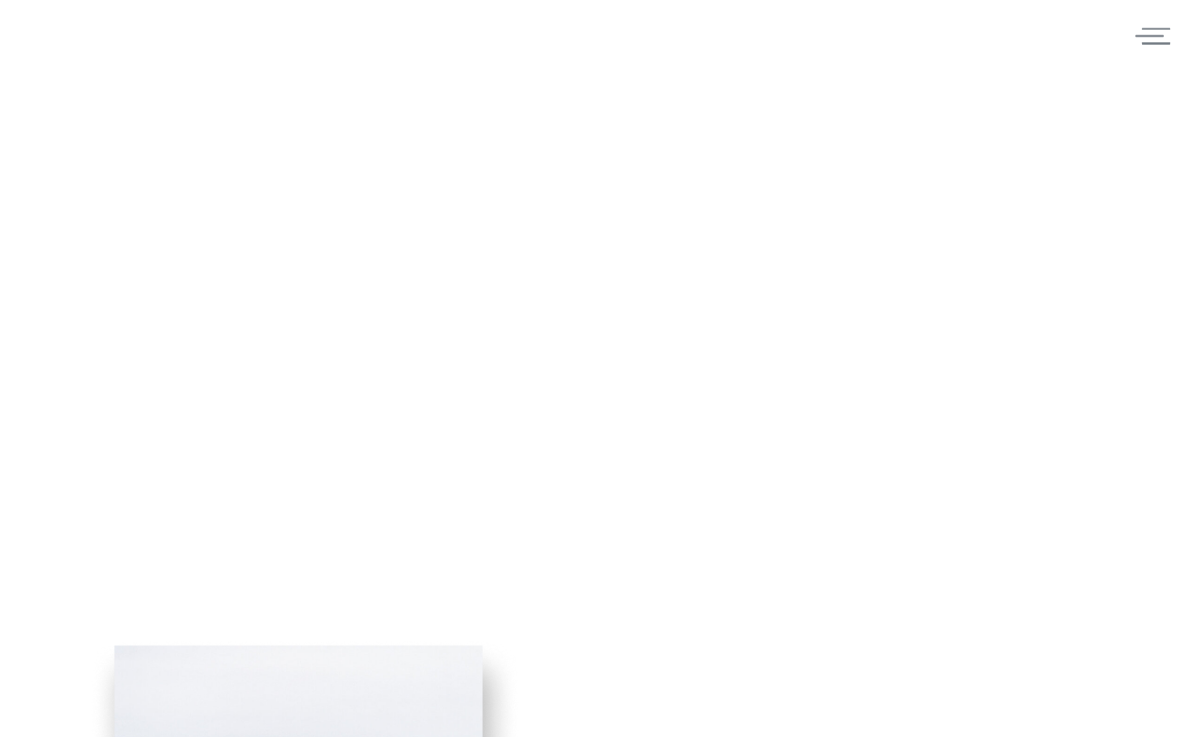 scroll, scrollTop: 0, scrollLeft: 0, axis: both 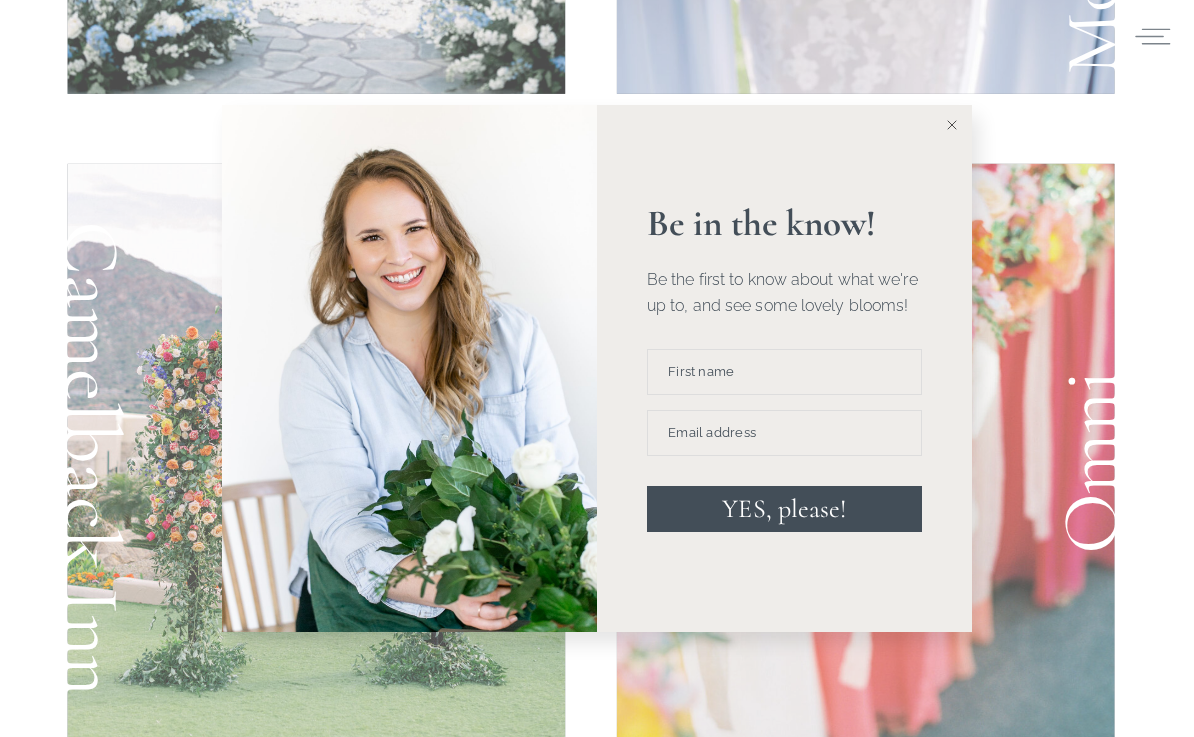 click at bounding box center [952, 125] 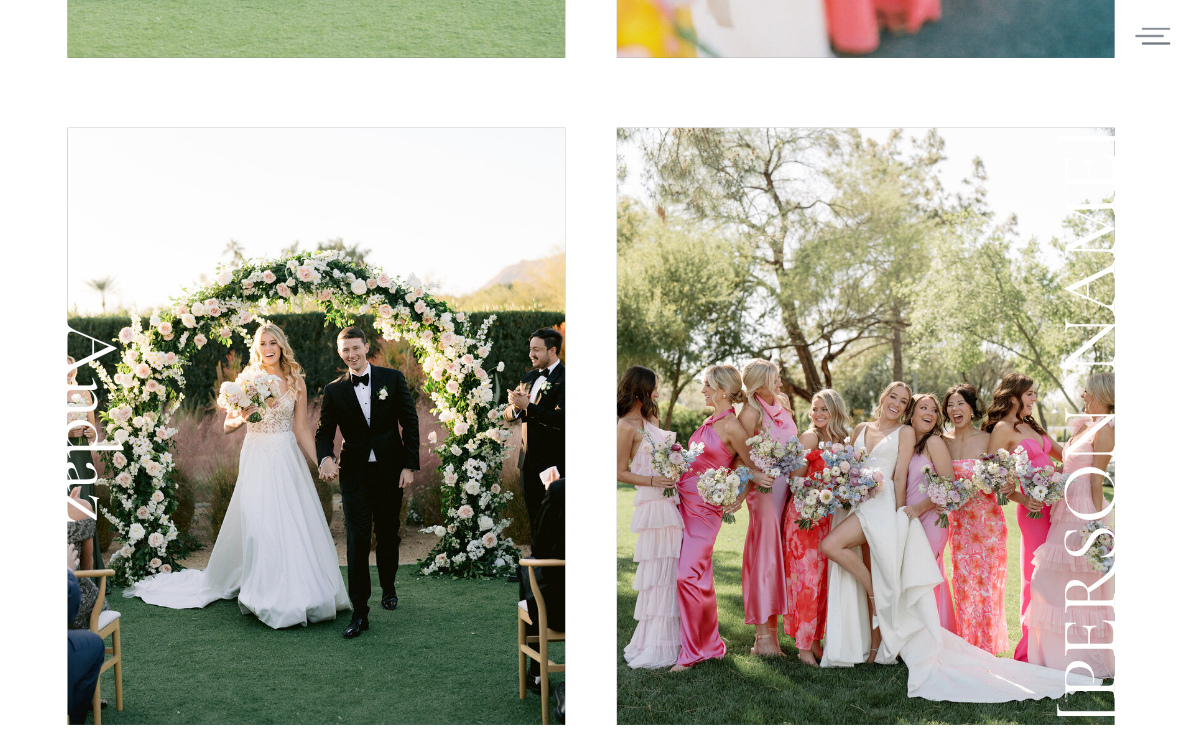 scroll, scrollTop: 1987, scrollLeft: 0, axis: vertical 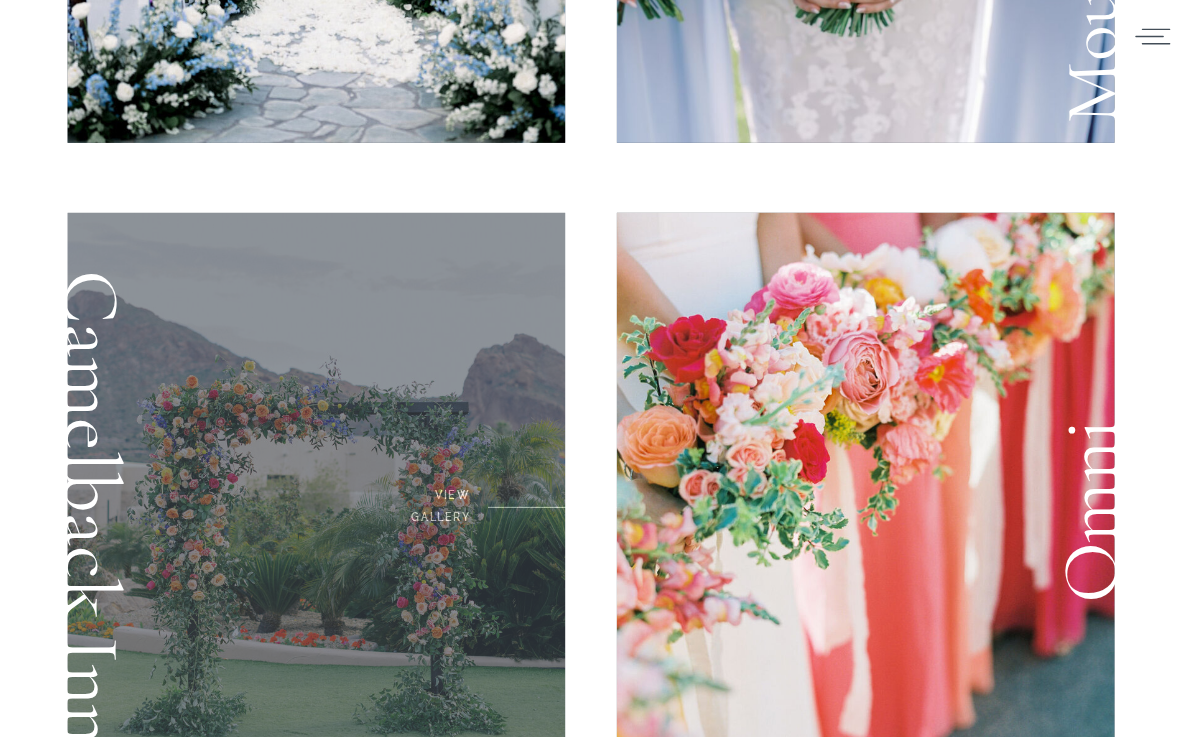 click at bounding box center [317, 511] 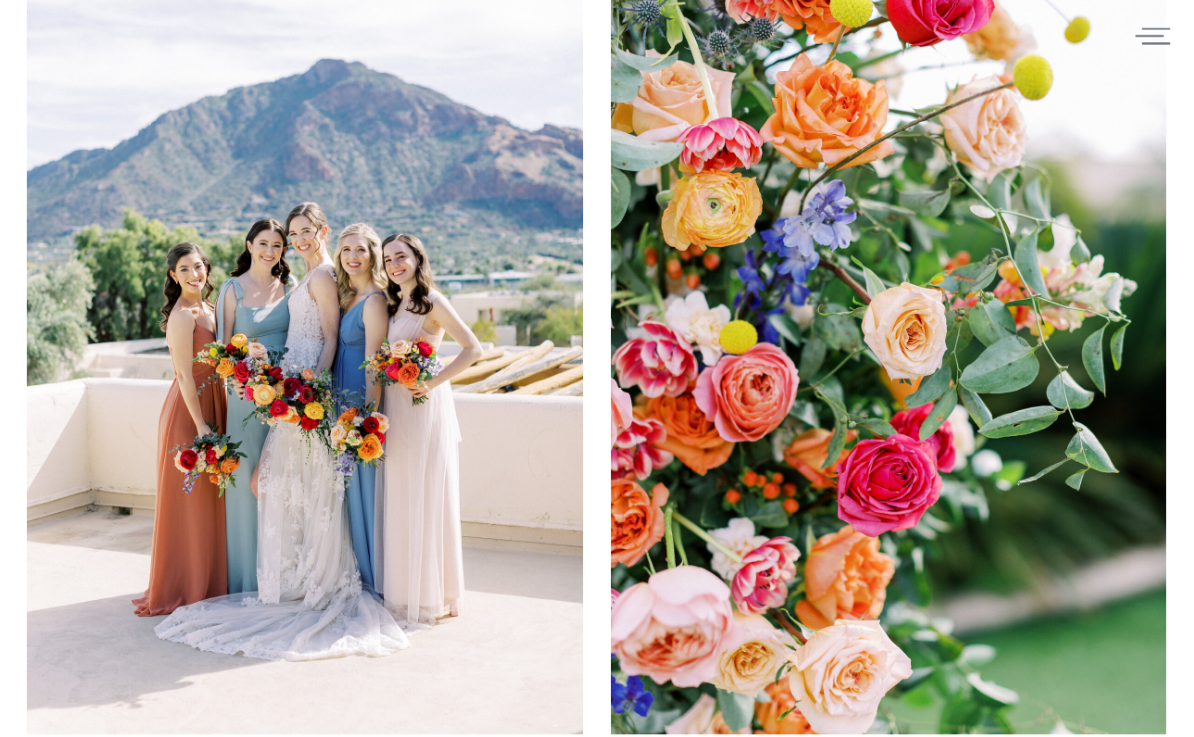 scroll, scrollTop: 6842, scrollLeft: 0, axis: vertical 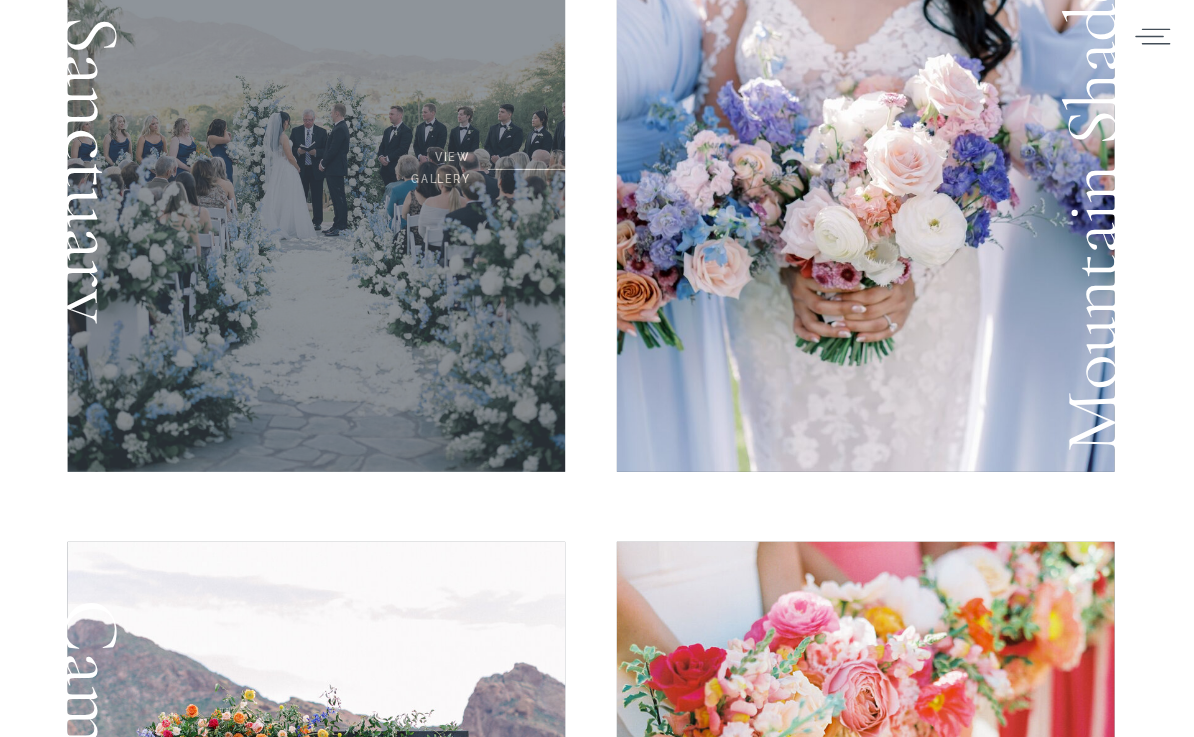 click at bounding box center [317, 173] 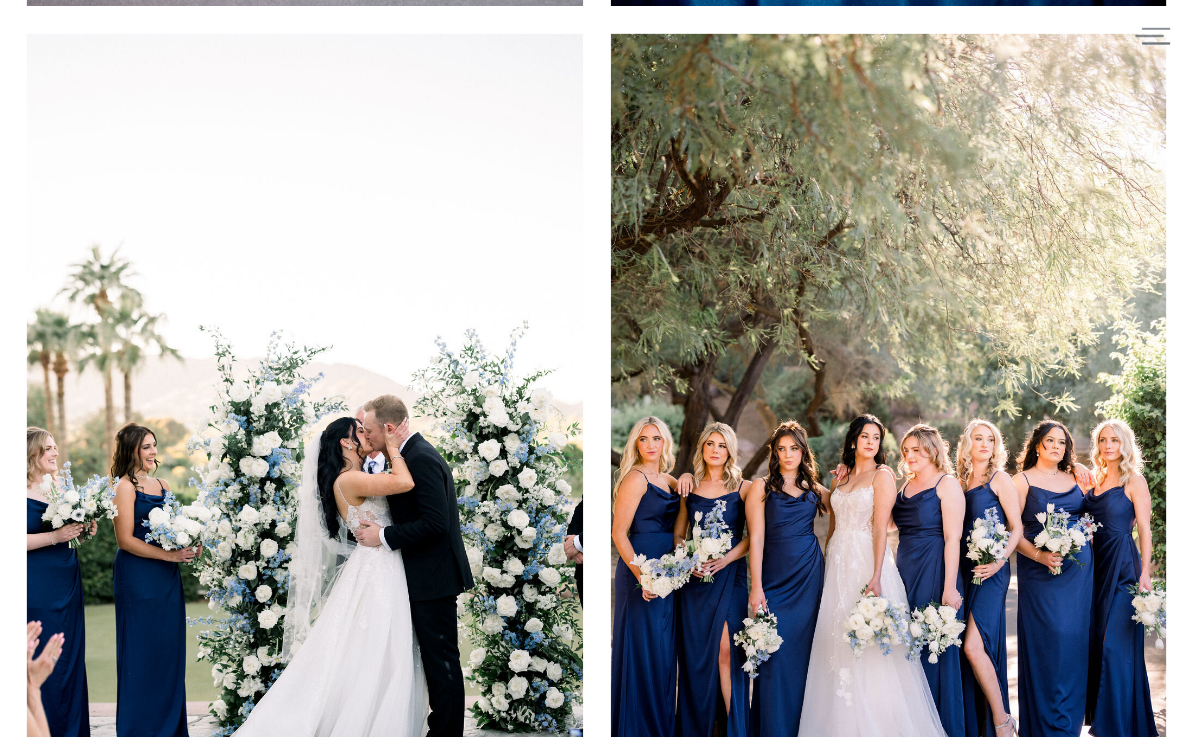 scroll, scrollTop: 5849, scrollLeft: 0, axis: vertical 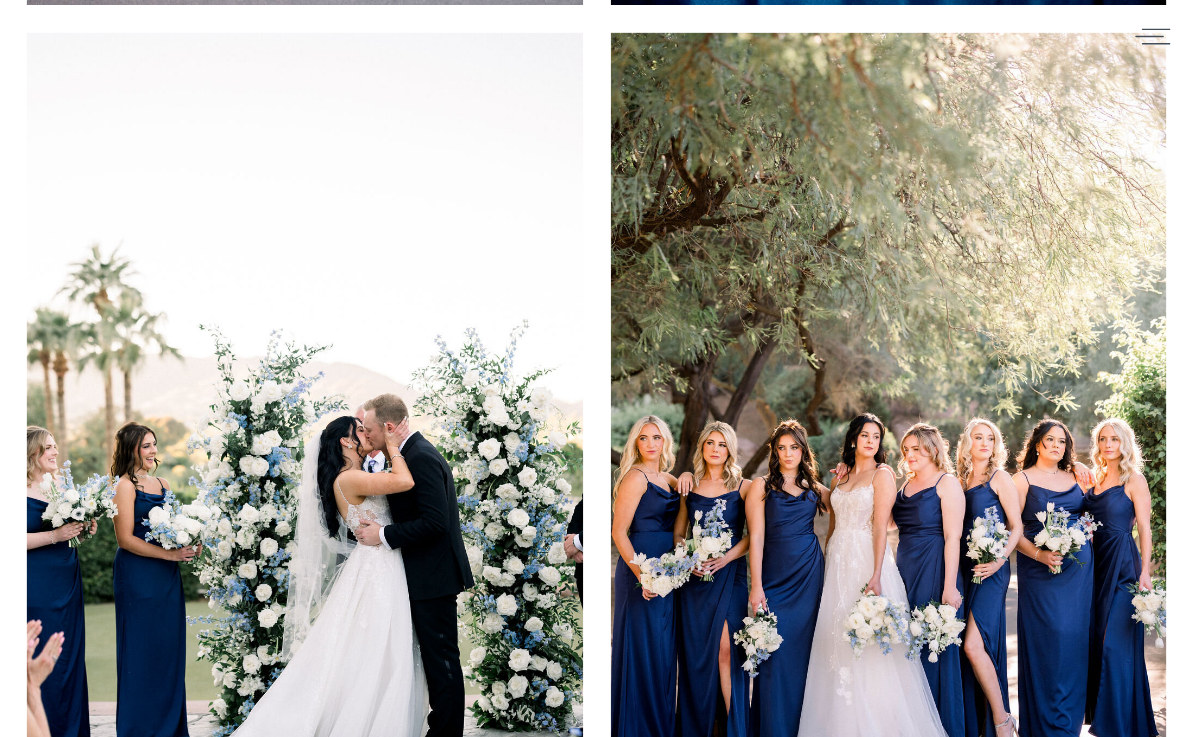 click at bounding box center (596, 4093) 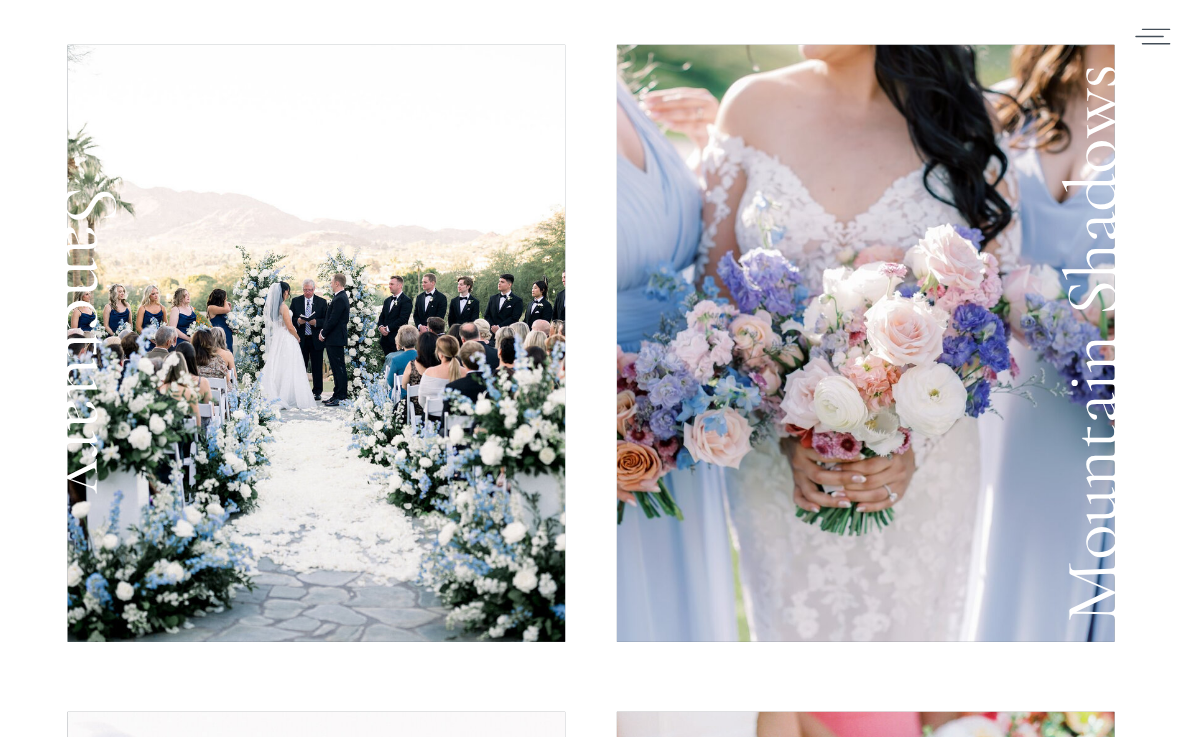 scroll, scrollTop: 735, scrollLeft: 0, axis: vertical 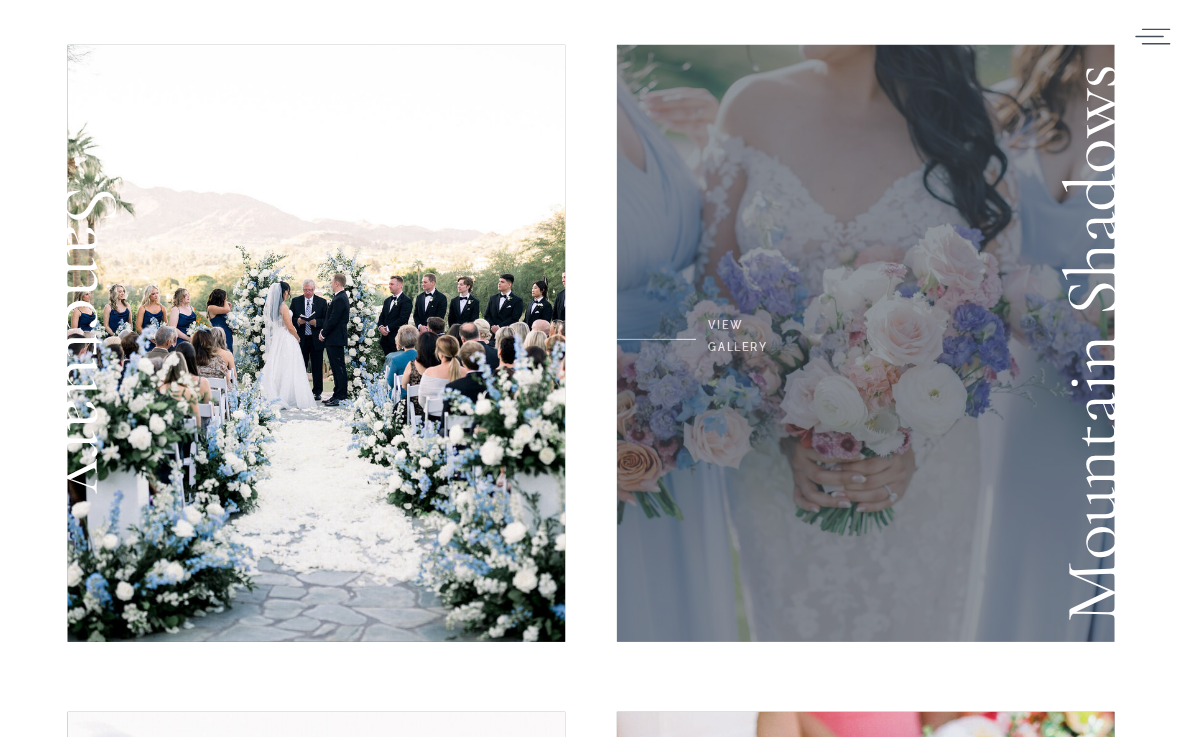 click at bounding box center (866, 343) 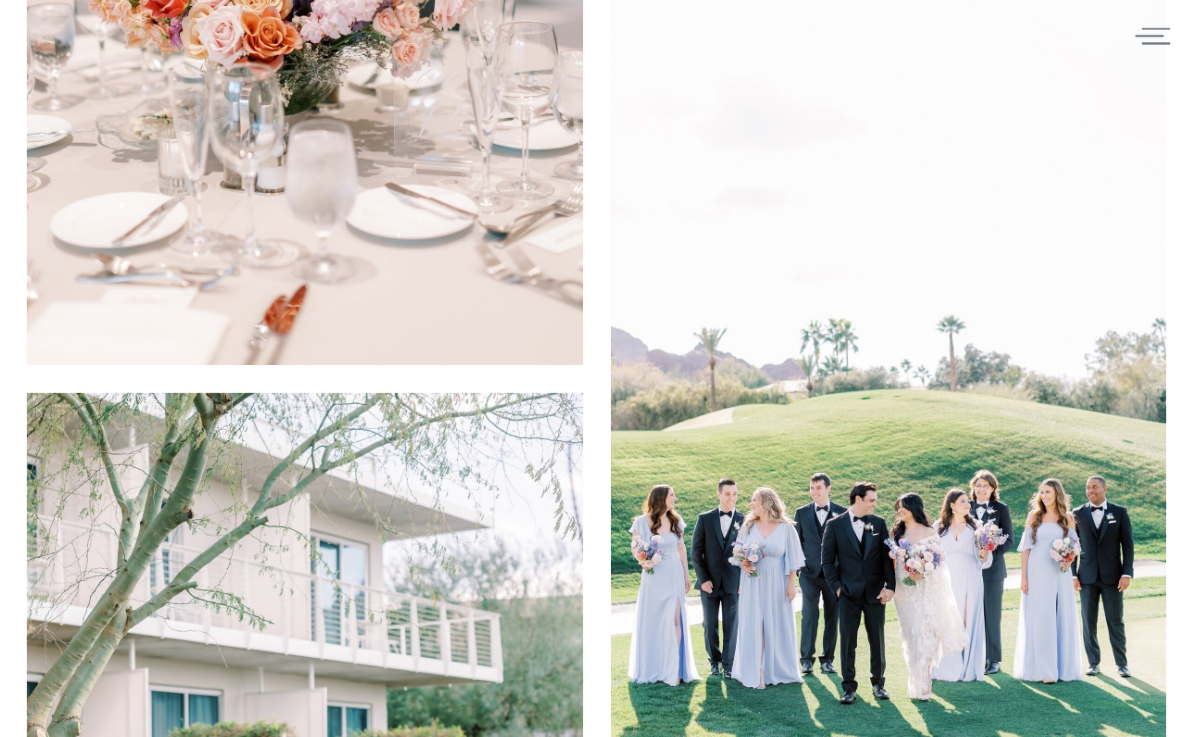 scroll, scrollTop: 22768, scrollLeft: 0, axis: vertical 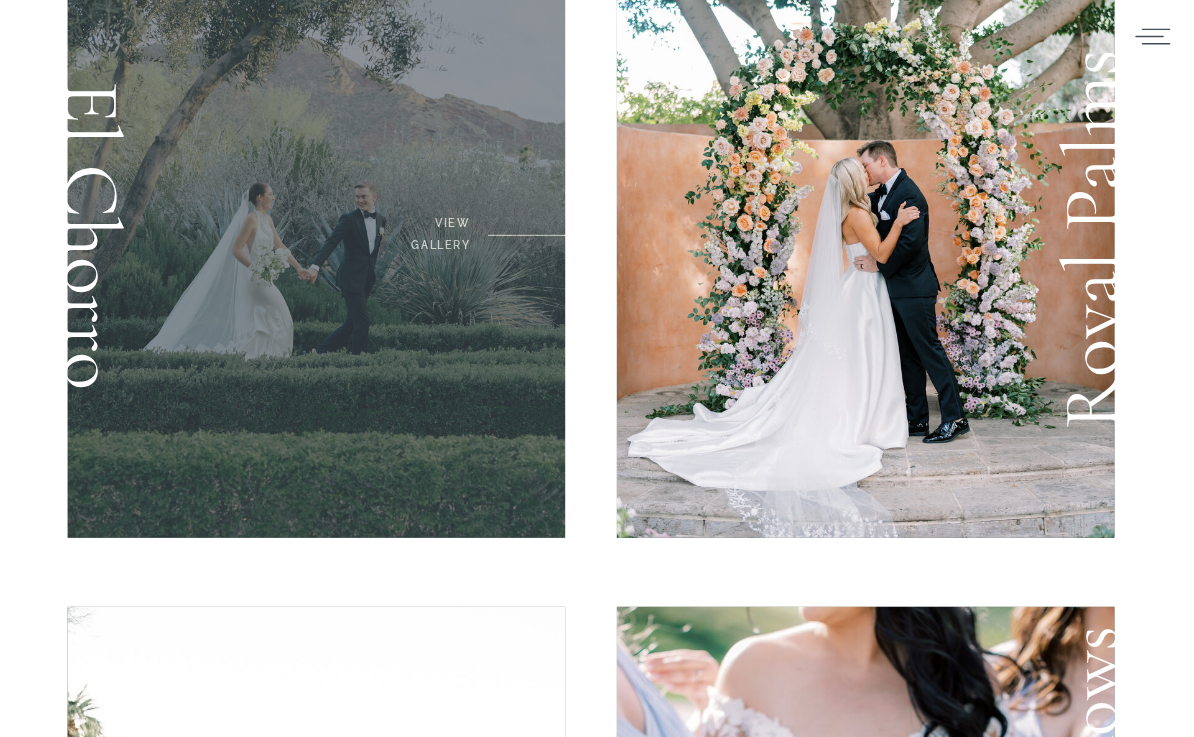 click at bounding box center (317, 238) 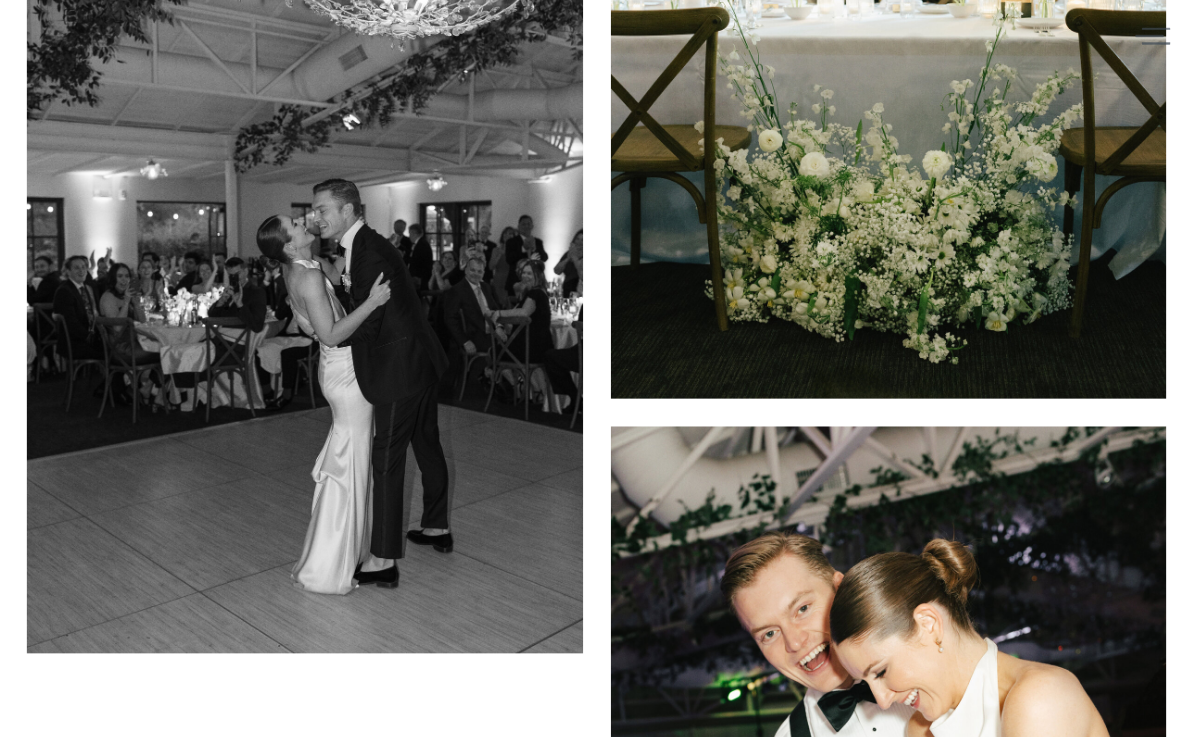scroll, scrollTop: 10105, scrollLeft: 0, axis: vertical 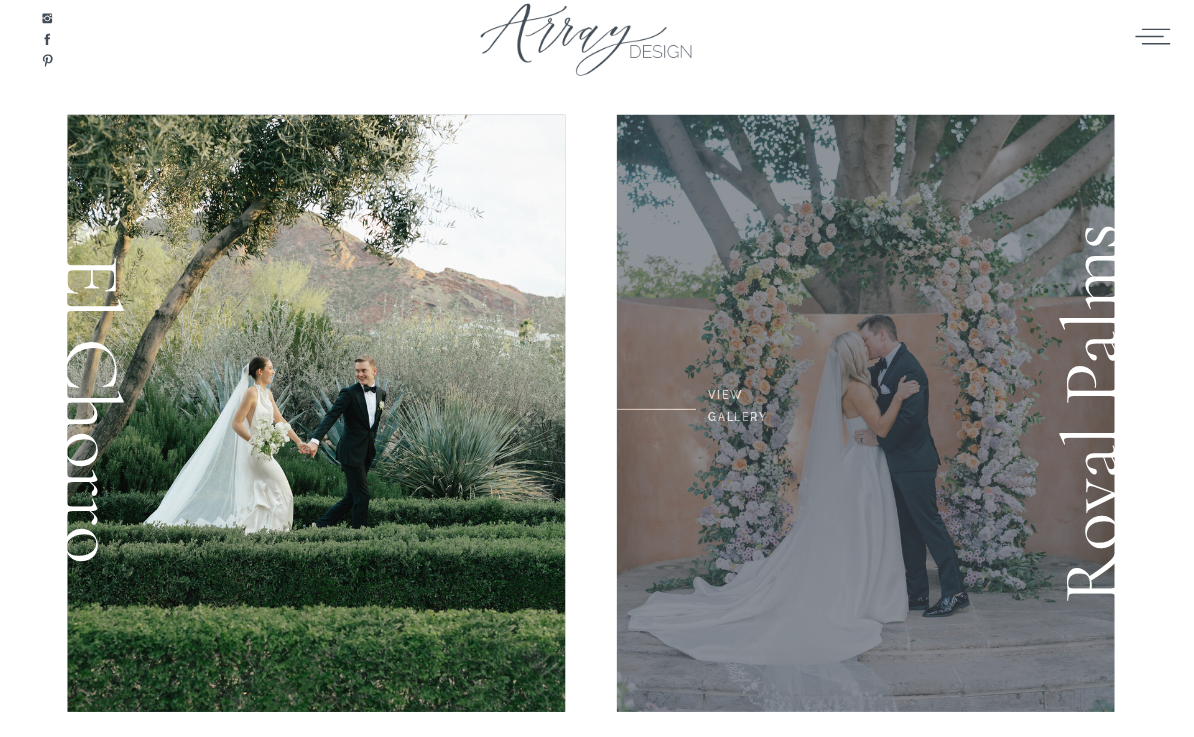 click at bounding box center [866, 412] 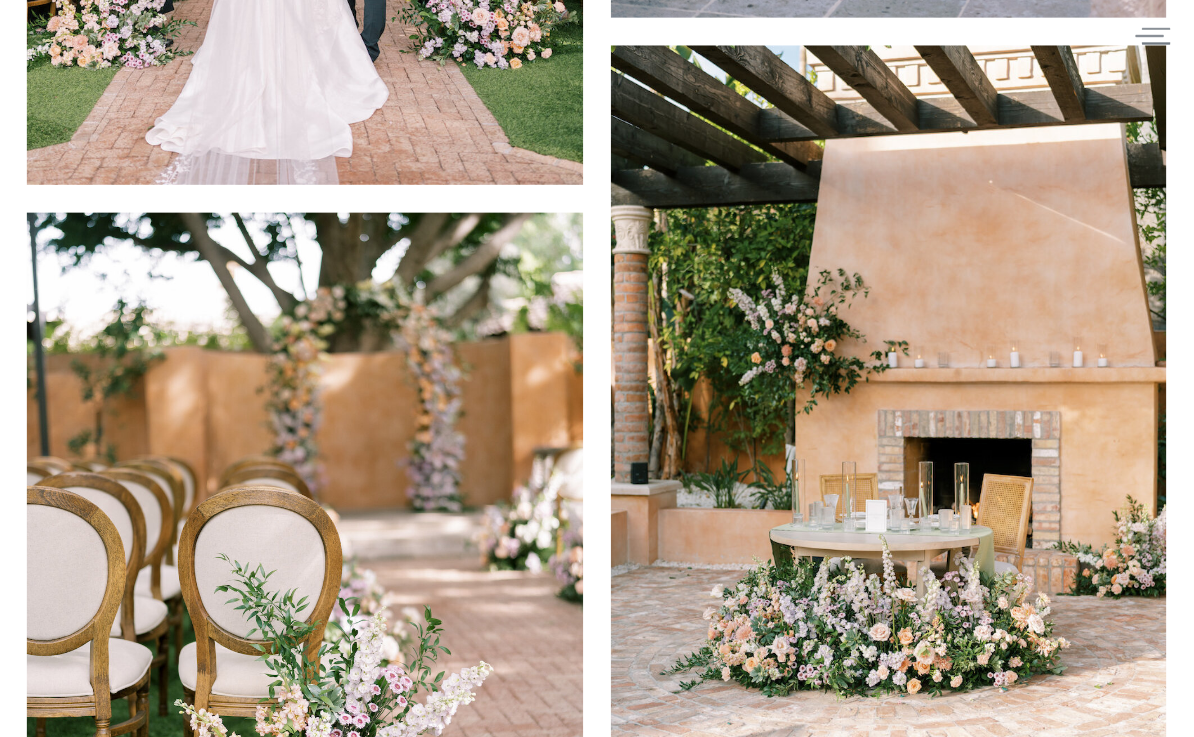scroll, scrollTop: 17316, scrollLeft: 0, axis: vertical 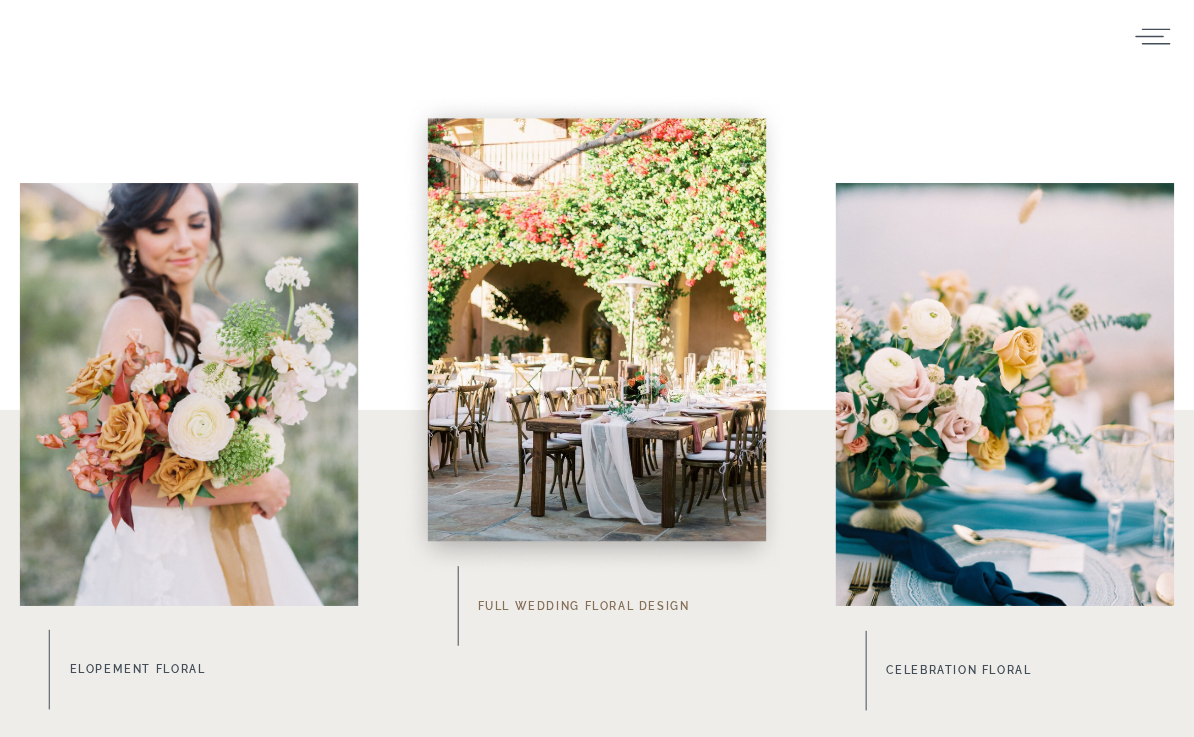 click on "Full Wedding Floral Design" at bounding box center (634, 606) 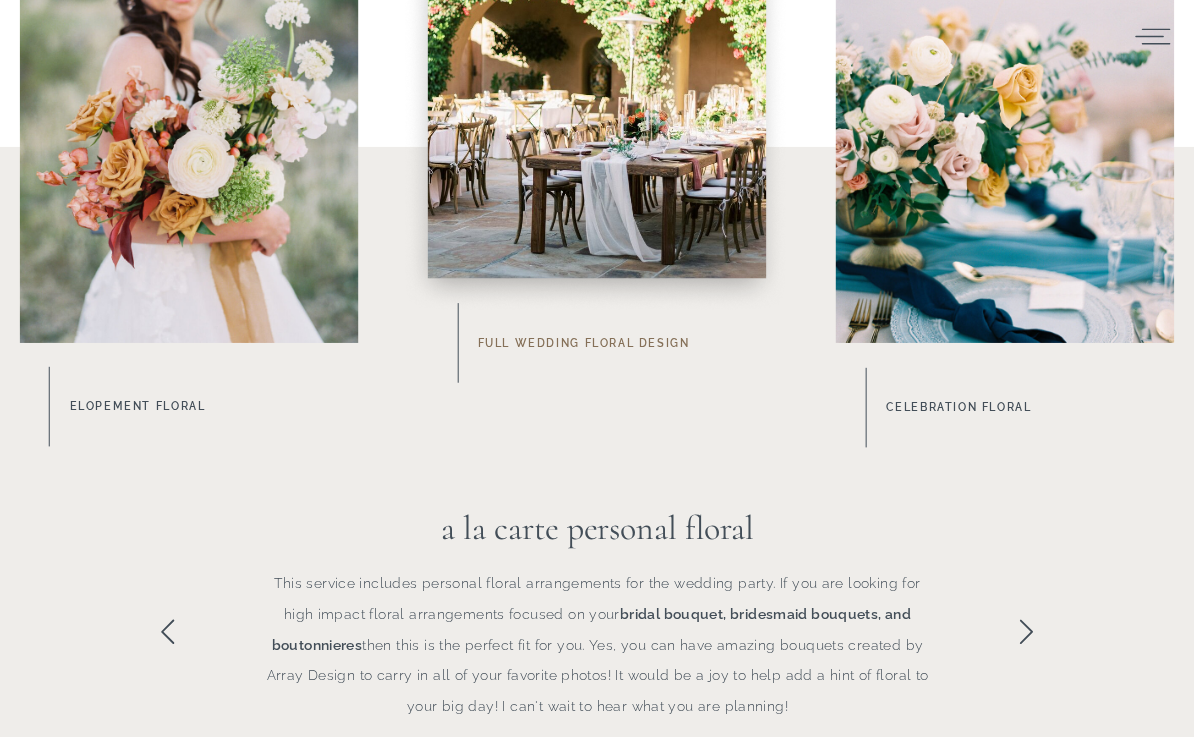 scroll, scrollTop: 1148, scrollLeft: 0, axis: vertical 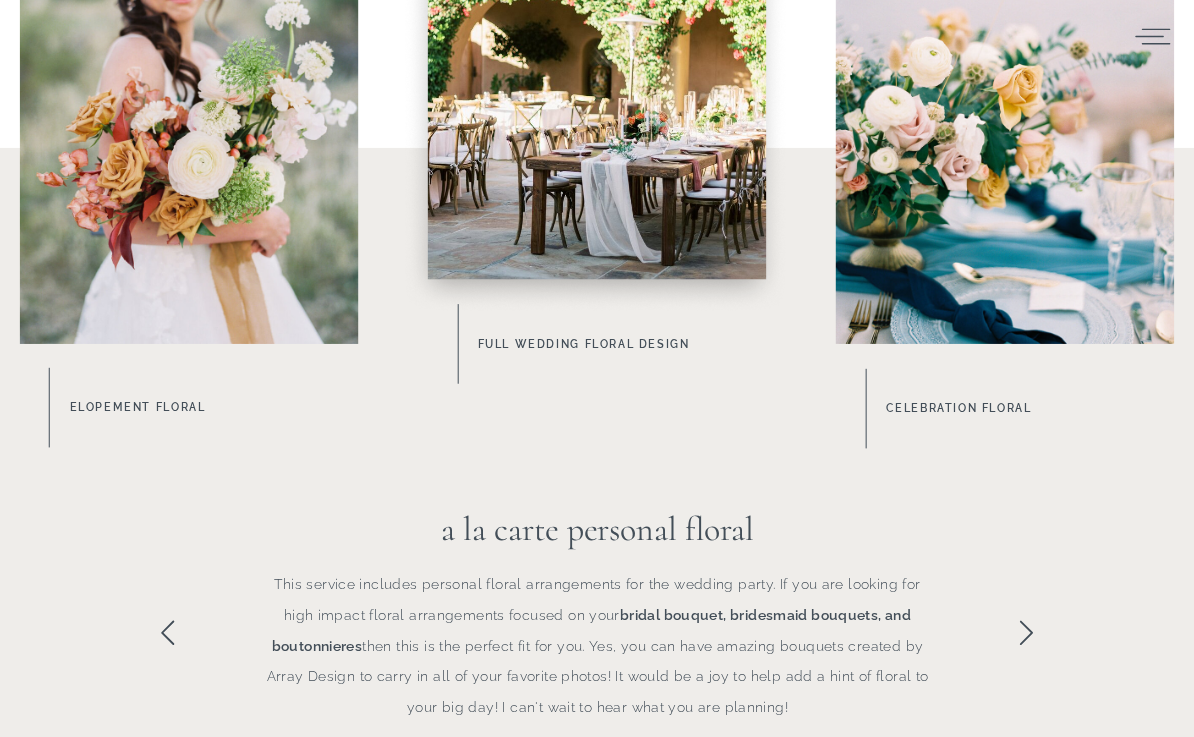 click at bounding box center (597, 67) 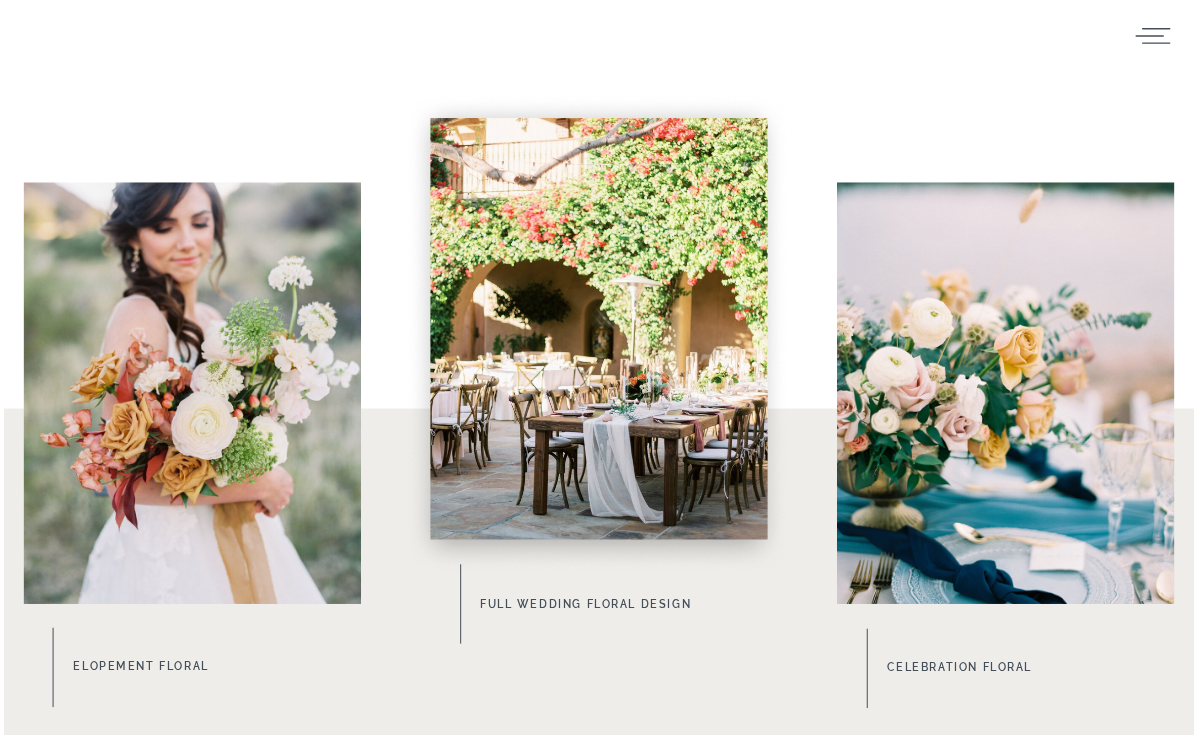 scroll, scrollTop: 842, scrollLeft: 0, axis: vertical 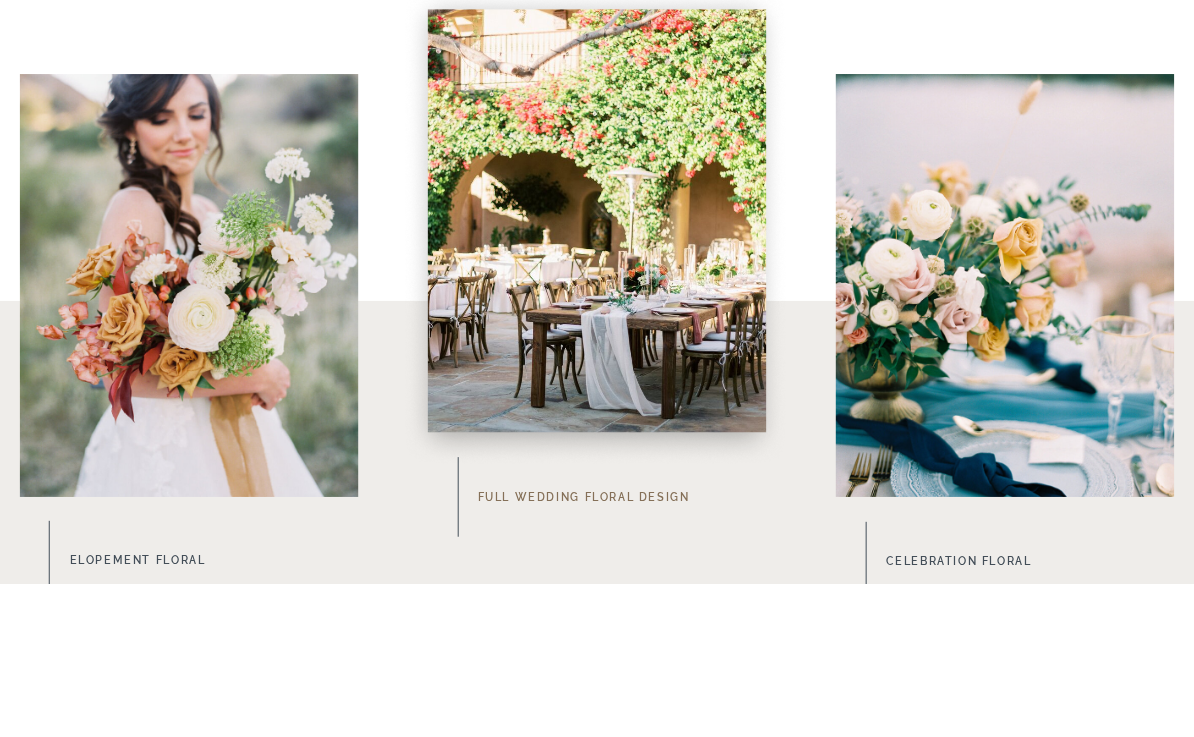 click on "Full Wedding Floral Design" at bounding box center [634, 650] 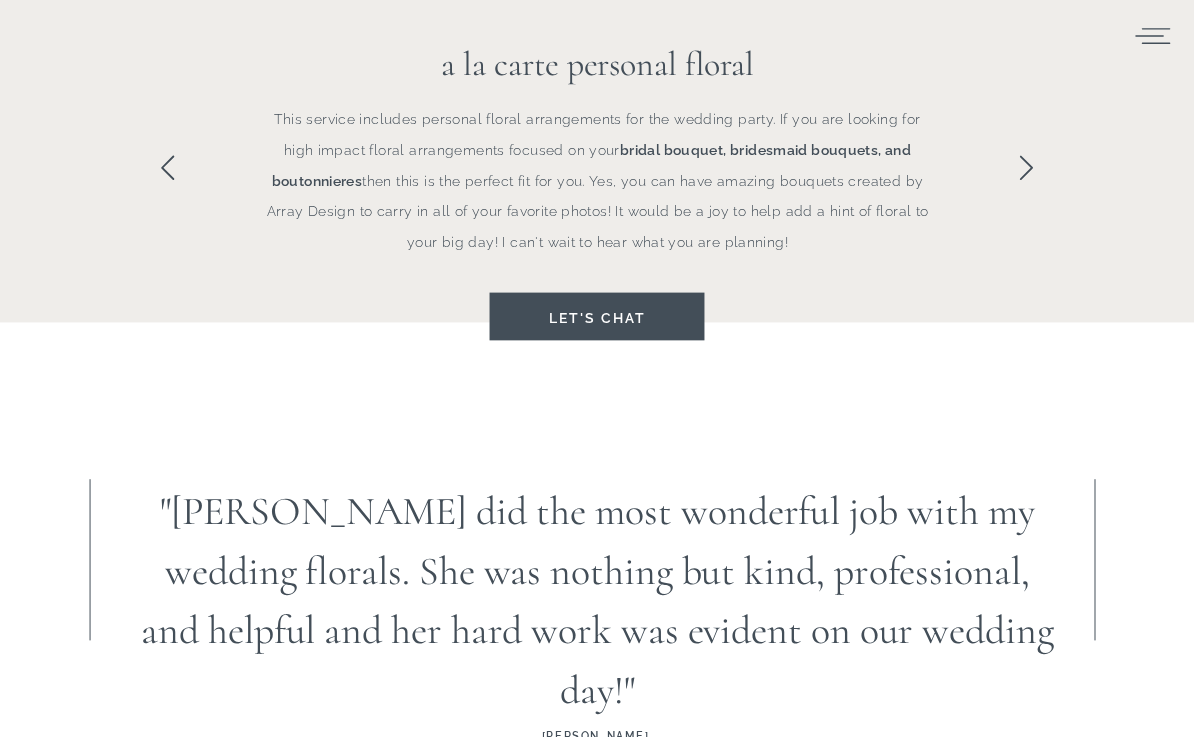scroll, scrollTop: 1627, scrollLeft: 0, axis: vertical 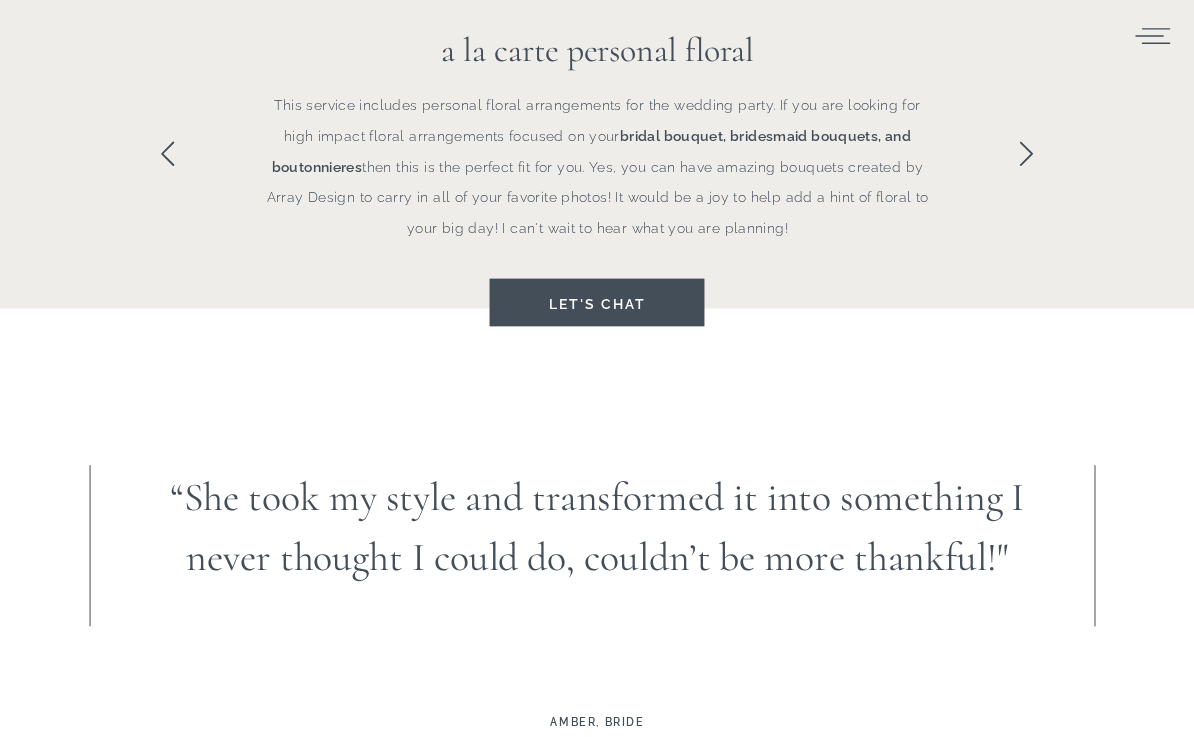 click at bounding box center (1026, 153) 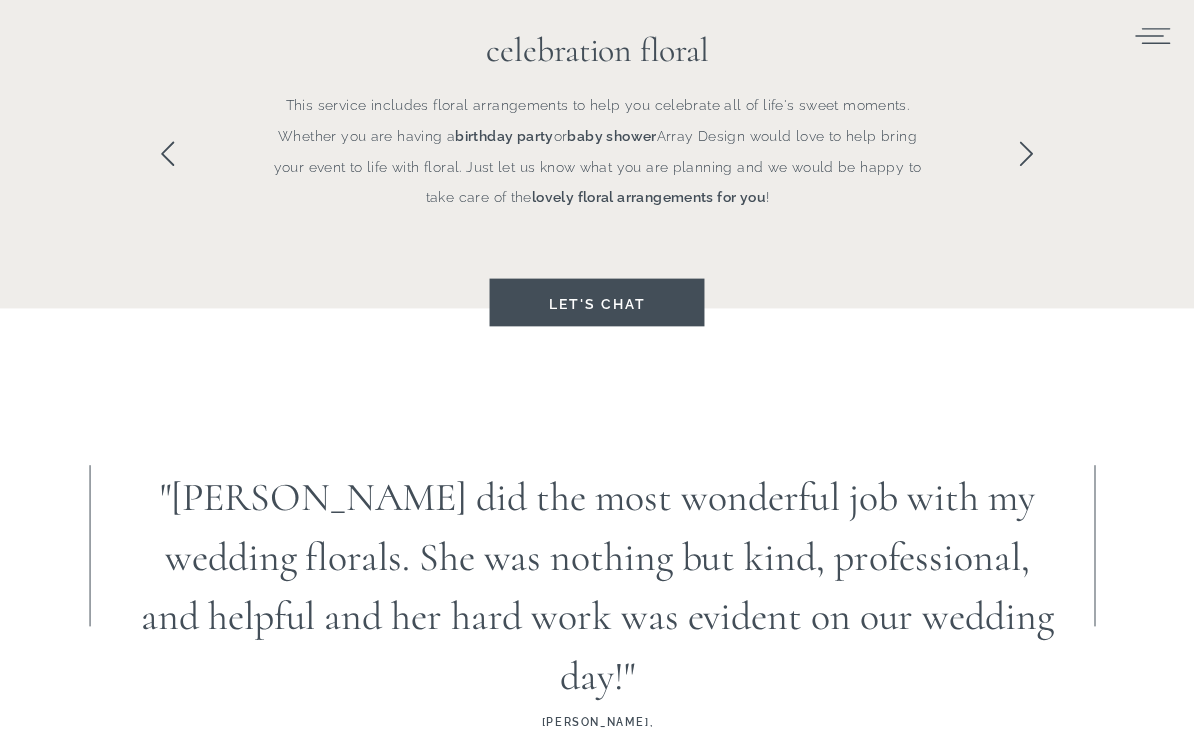 click 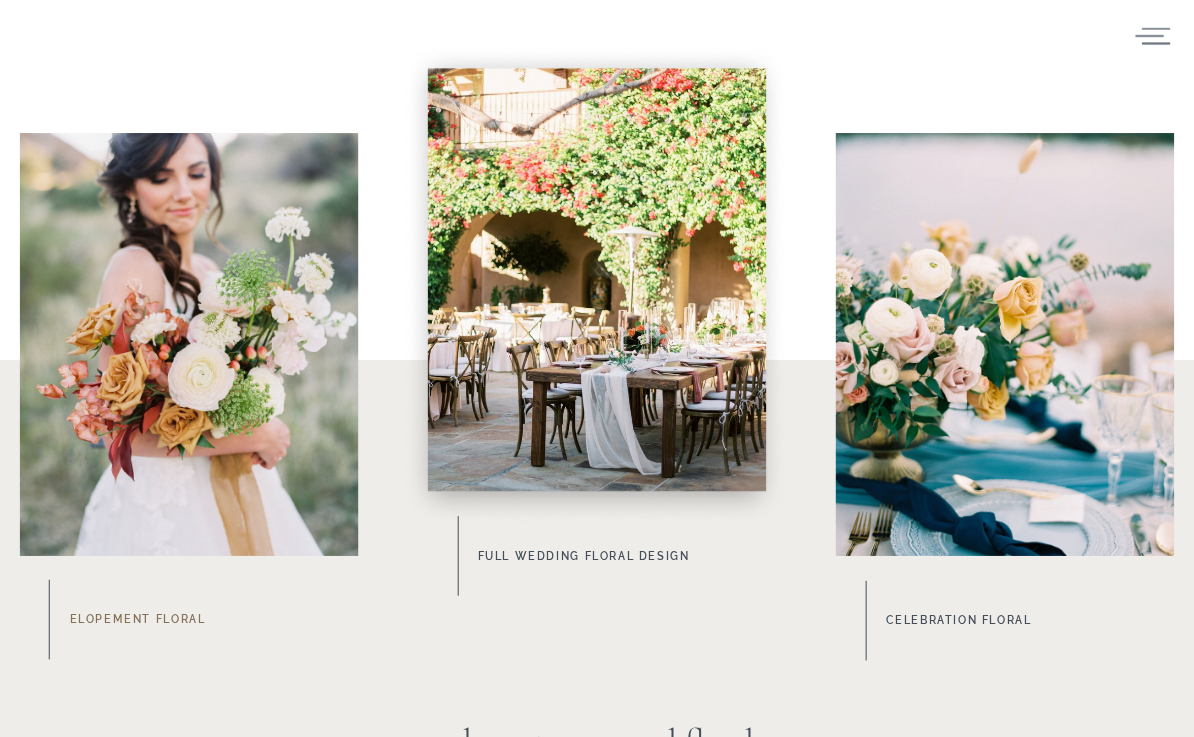 click on "Elopement Floral" at bounding box center [214, 620] 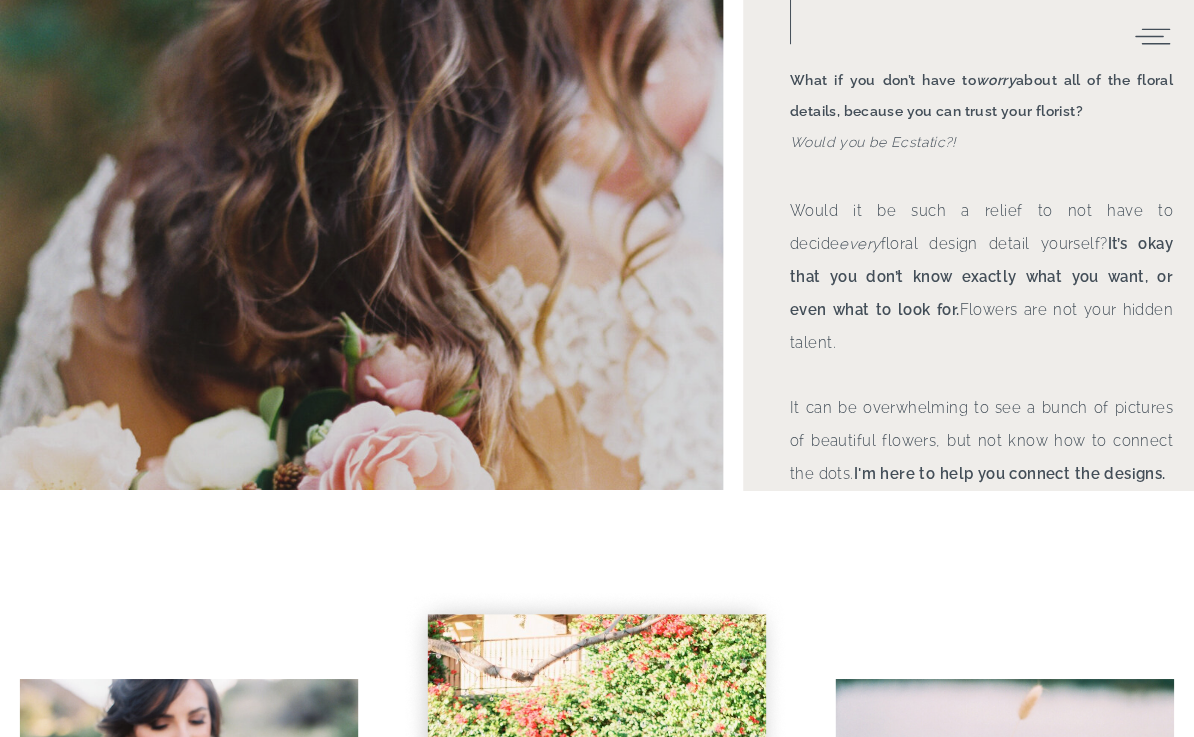 scroll, scrollTop: 383, scrollLeft: 0, axis: vertical 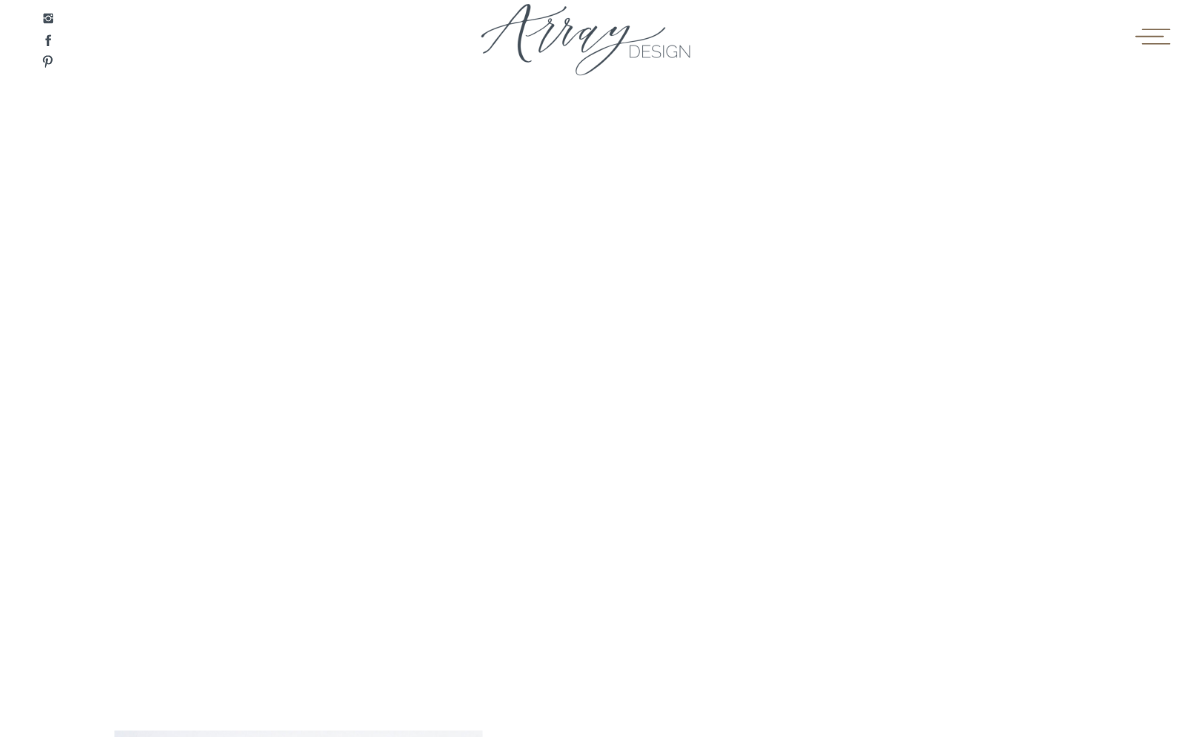 click 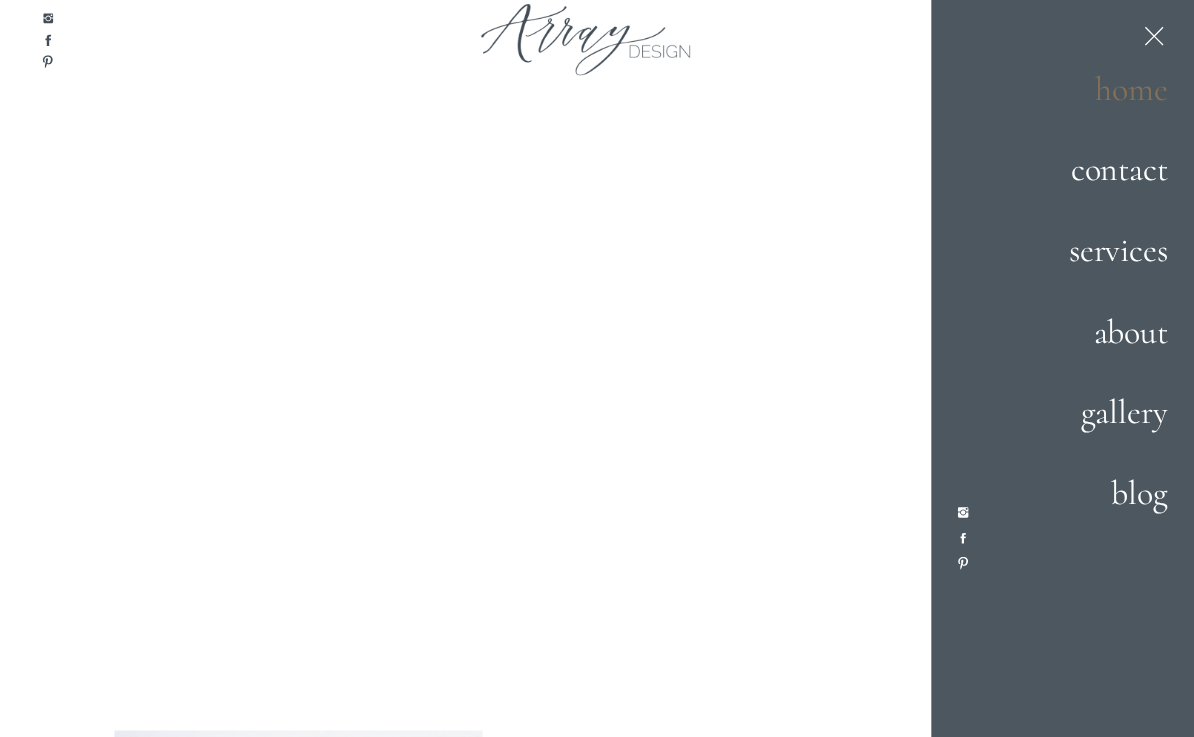 click on "home" at bounding box center [1098, 91] 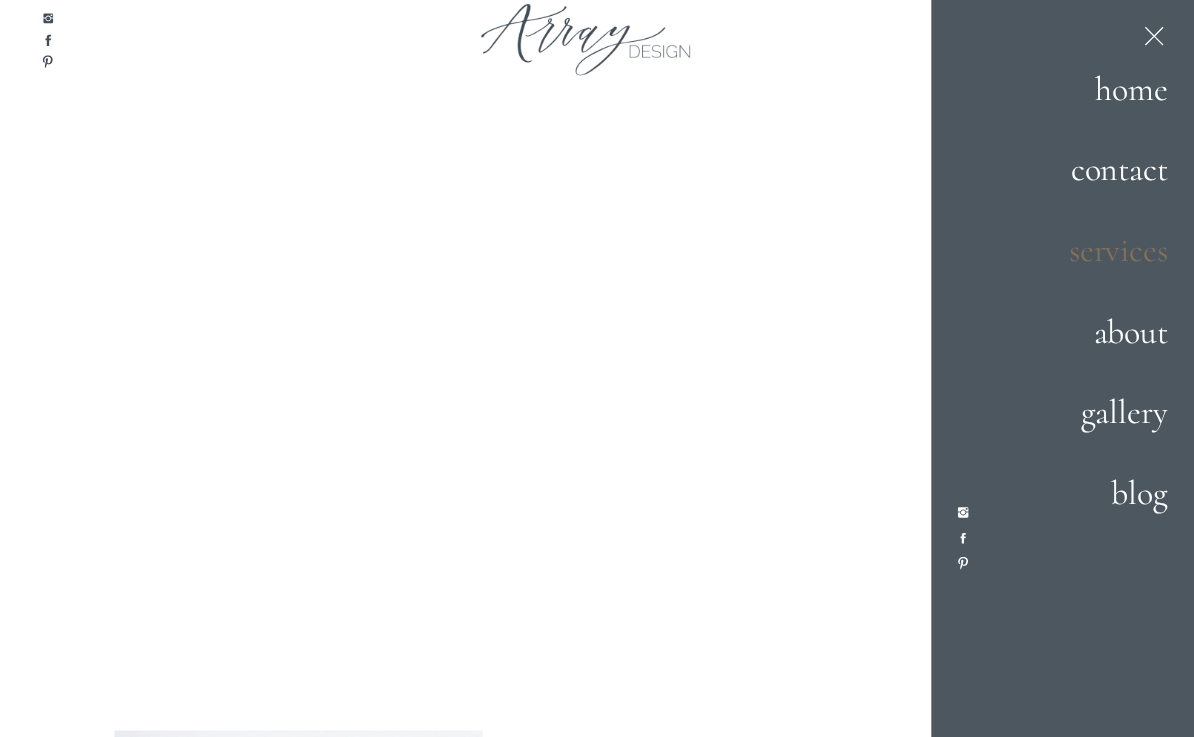 click on "services" at bounding box center [1098, 252] 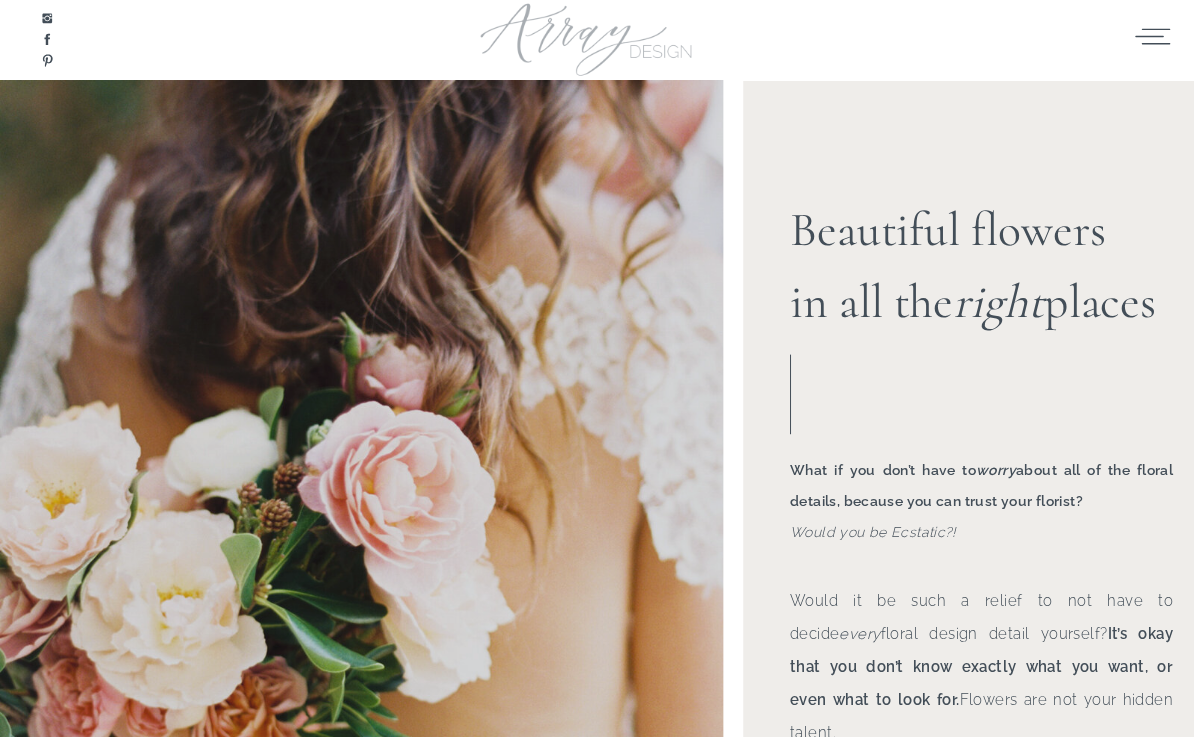 scroll, scrollTop: 0, scrollLeft: 0, axis: both 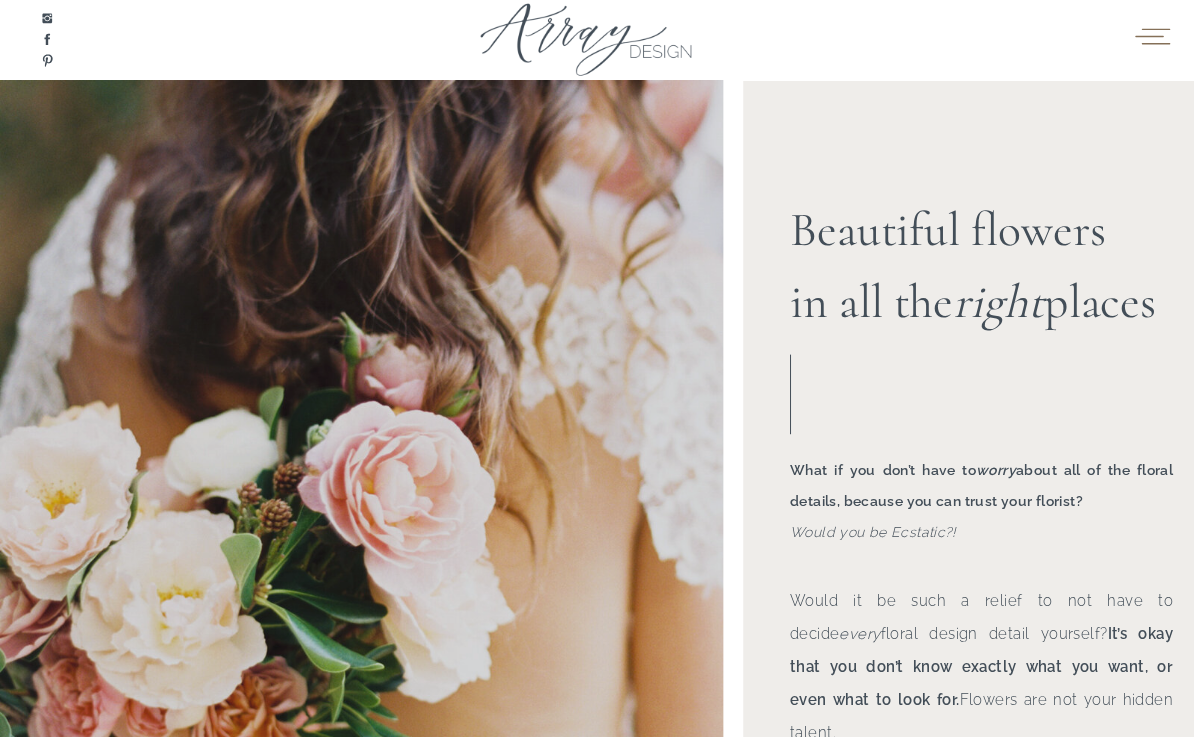 click 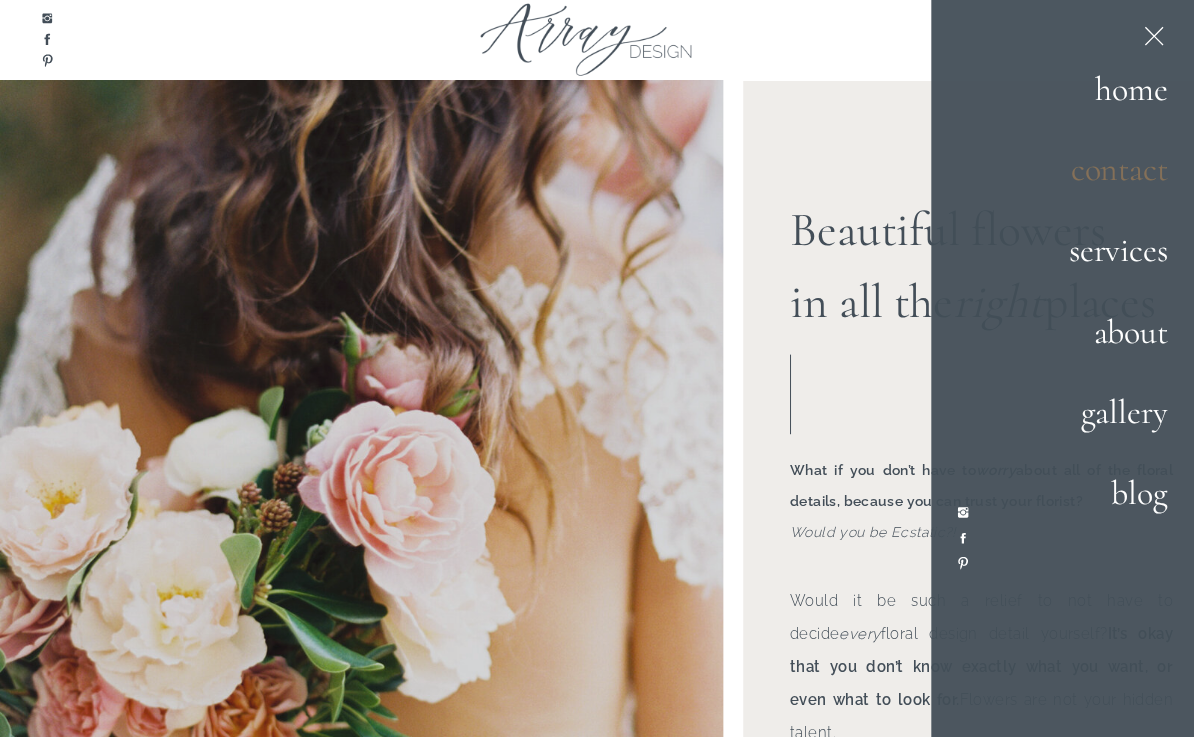 click on "contact" at bounding box center (1098, 171) 